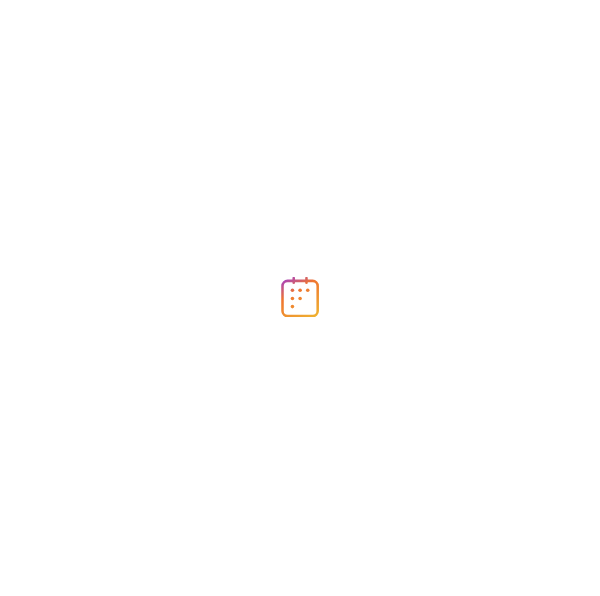 scroll, scrollTop: 0, scrollLeft: 0, axis: both 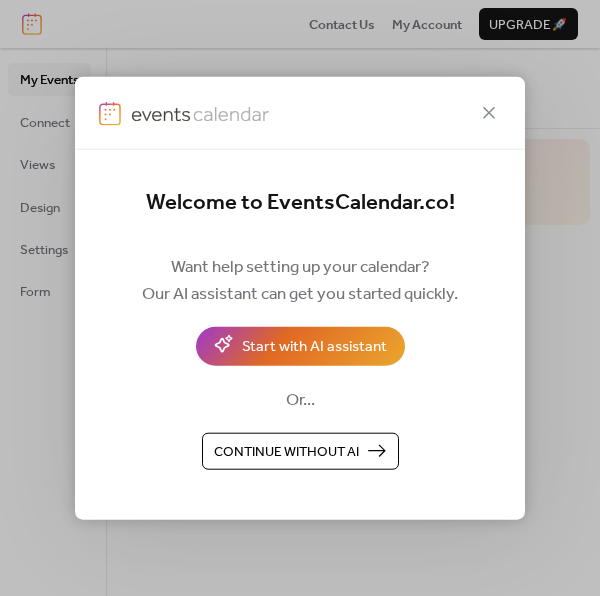 click on "Continue without AI" at bounding box center [286, 452] 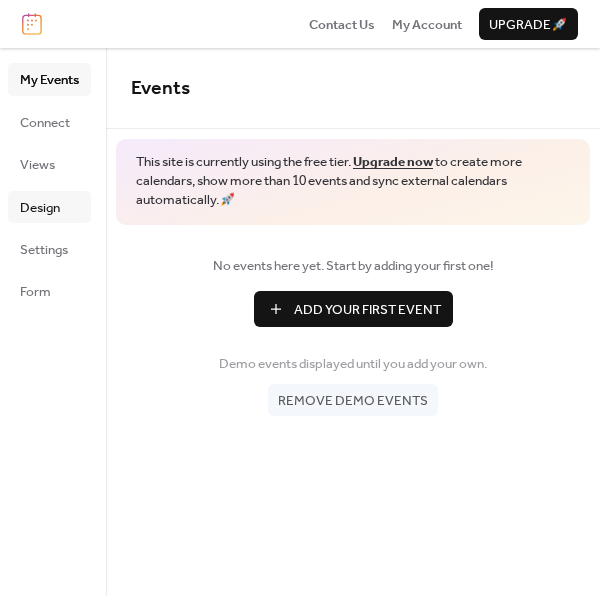 click on "Design" at bounding box center [49, 207] 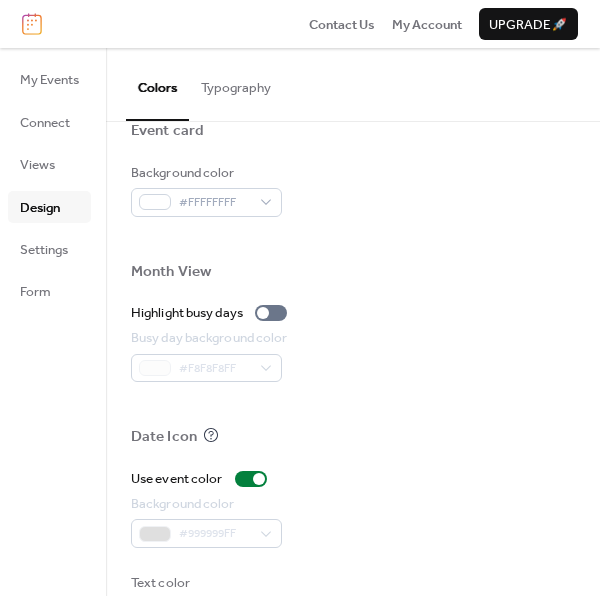 scroll, scrollTop: 1057, scrollLeft: 0, axis: vertical 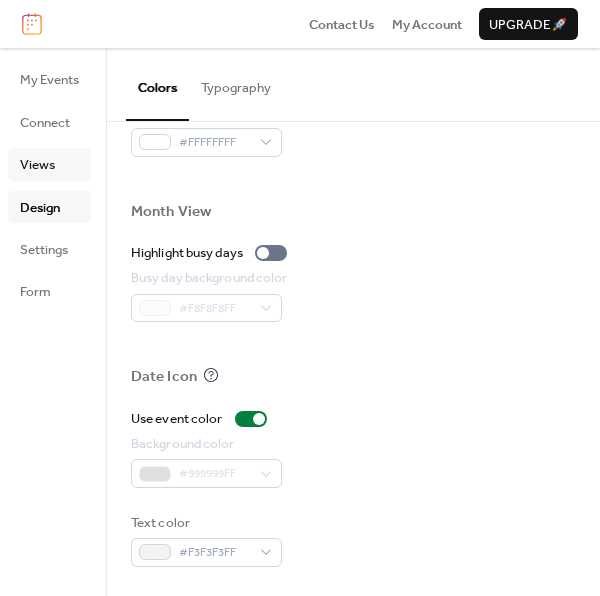 click on "Views" at bounding box center [49, 164] 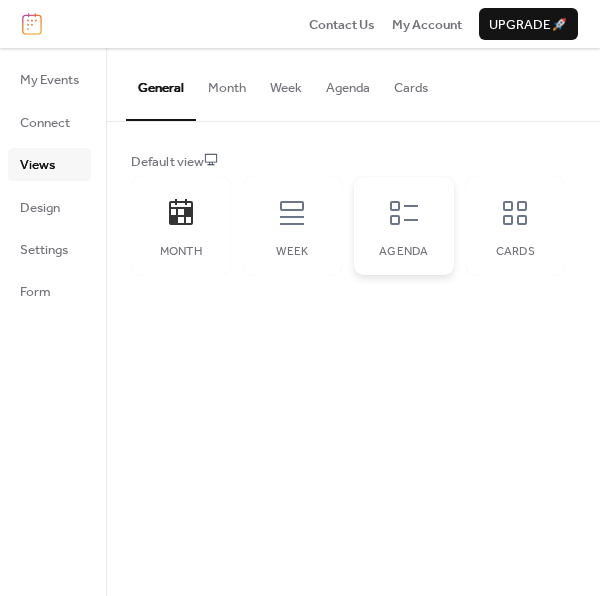 click on "Agenda" at bounding box center [404, 226] 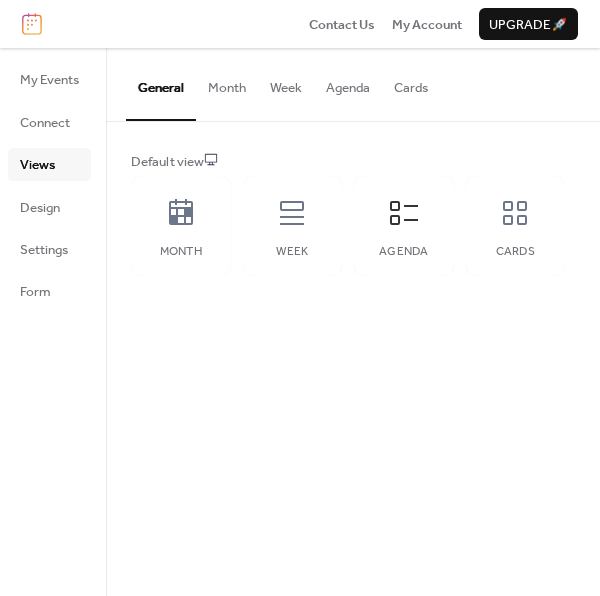 click on "Cards" at bounding box center [411, 83] 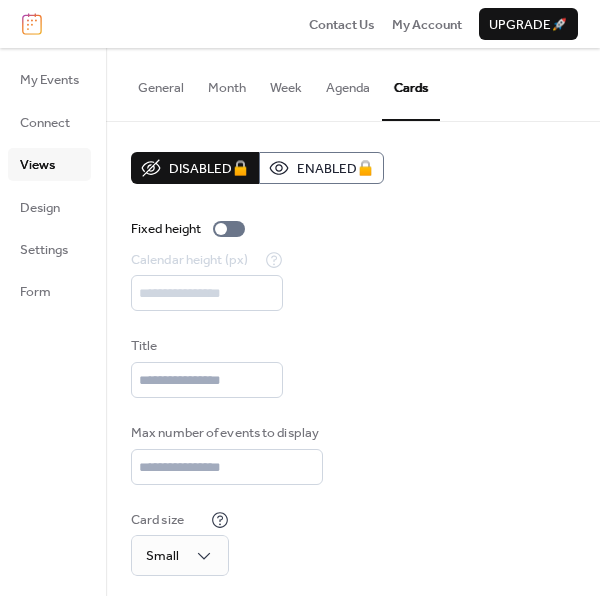 click on "Agenda" at bounding box center [348, 83] 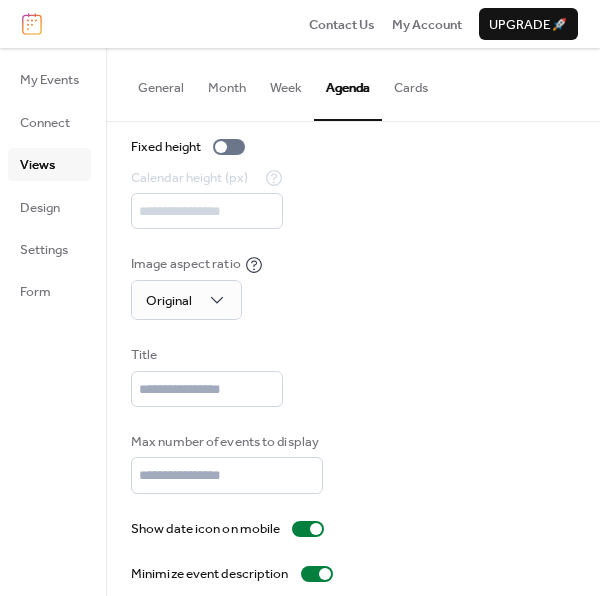 scroll, scrollTop: 100, scrollLeft: 0, axis: vertical 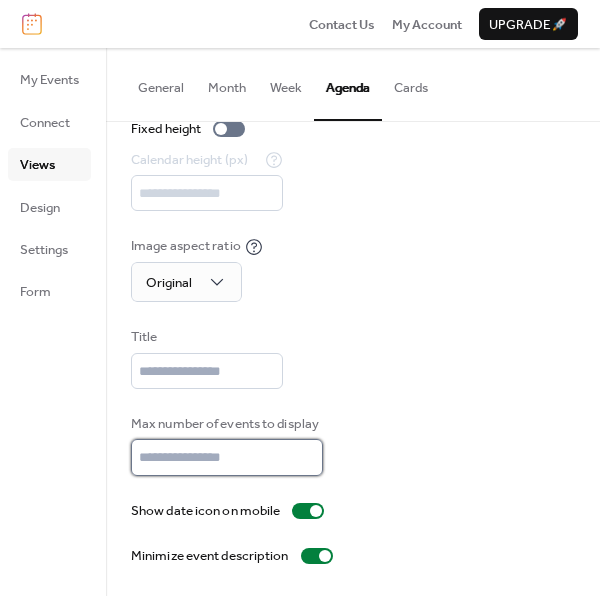 click on "**" at bounding box center [227, 457] 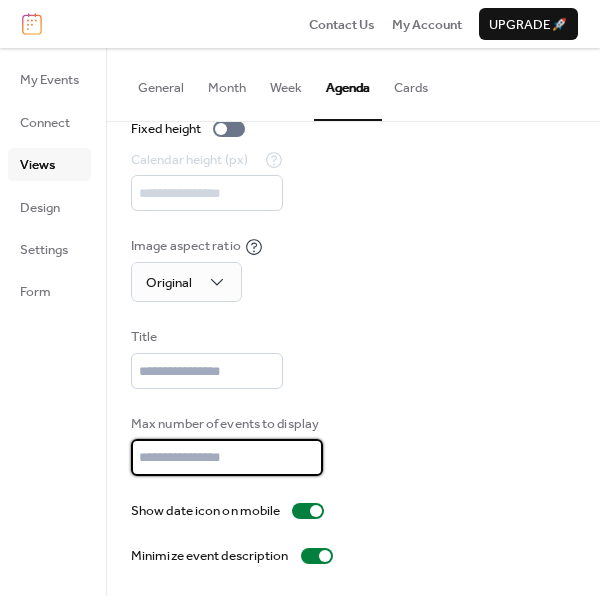 type on "*" 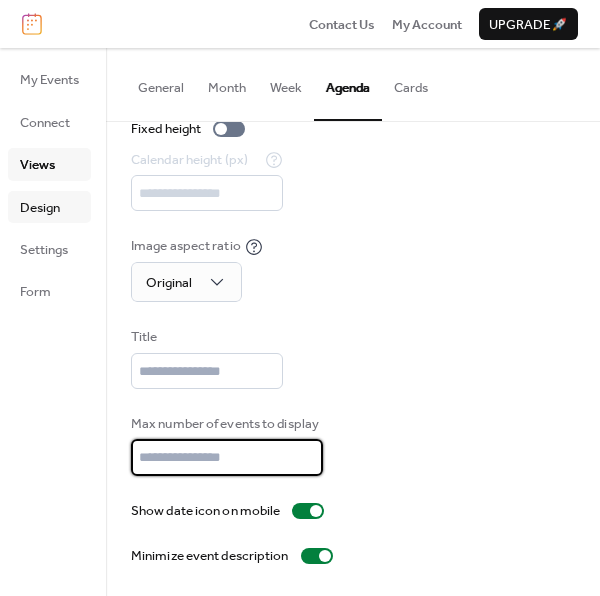 type on "**" 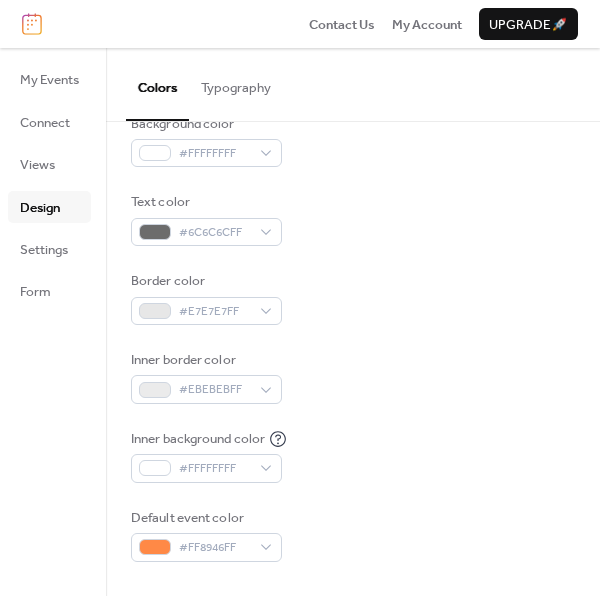scroll, scrollTop: 218, scrollLeft: 0, axis: vertical 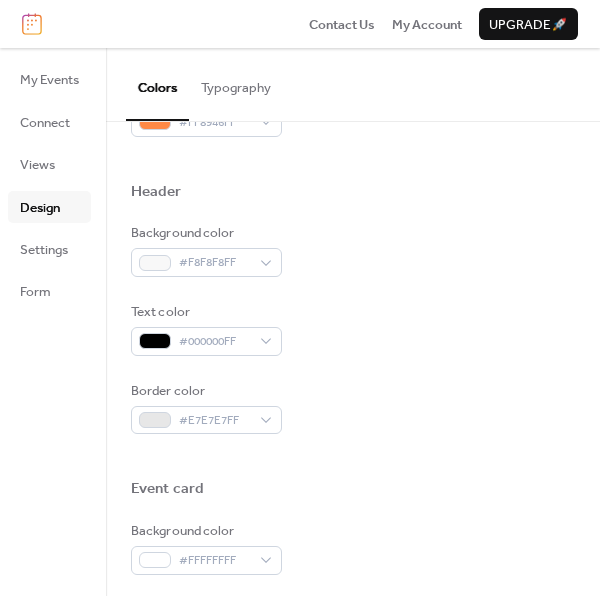 click on "Border color #E7E7E7FF" at bounding box center [353, 408] 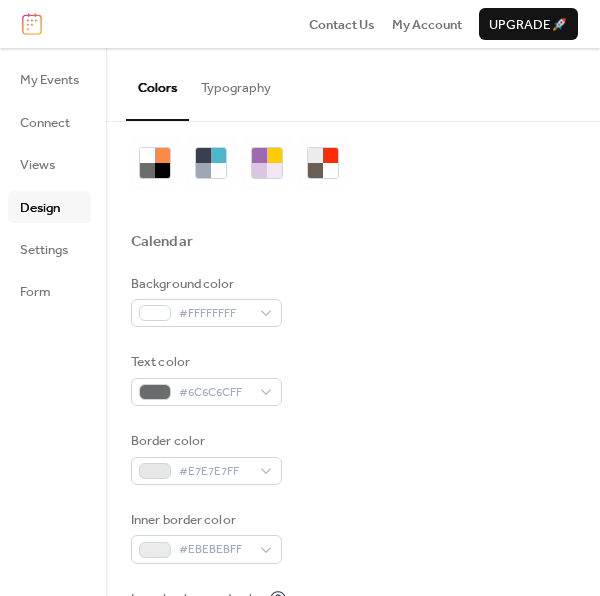 scroll, scrollTop: 0, scrollLeft: 0, axis: both 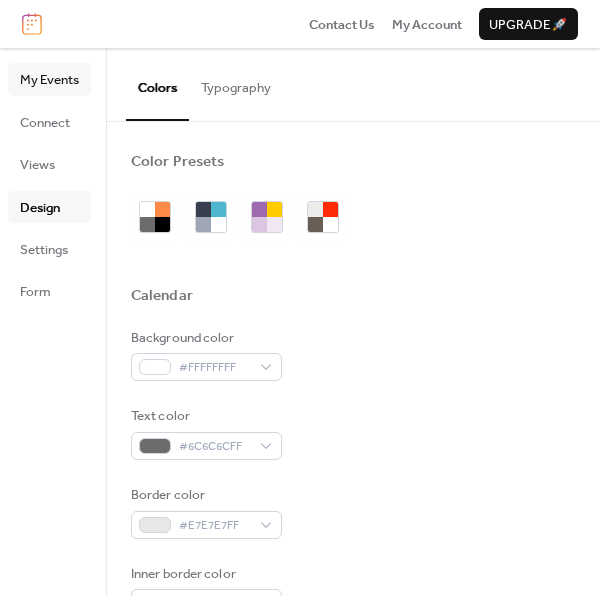 click on "My Events" at bounding box center [49, 80] 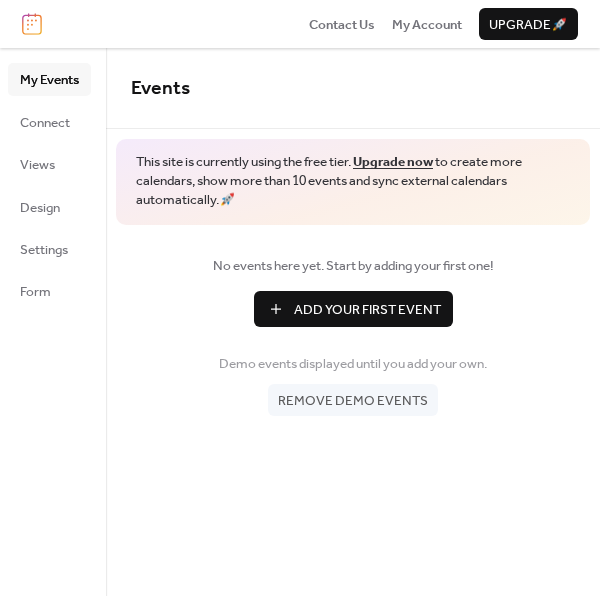 click on "Add Your First Event" at bounding box center (353, 309) 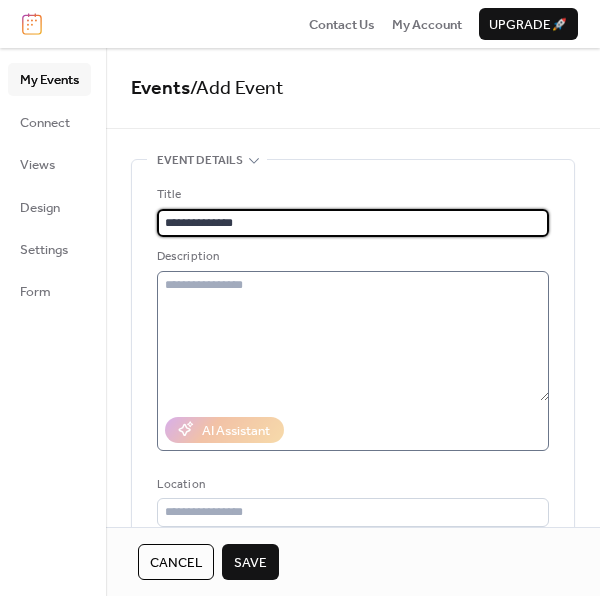 type on "**********" 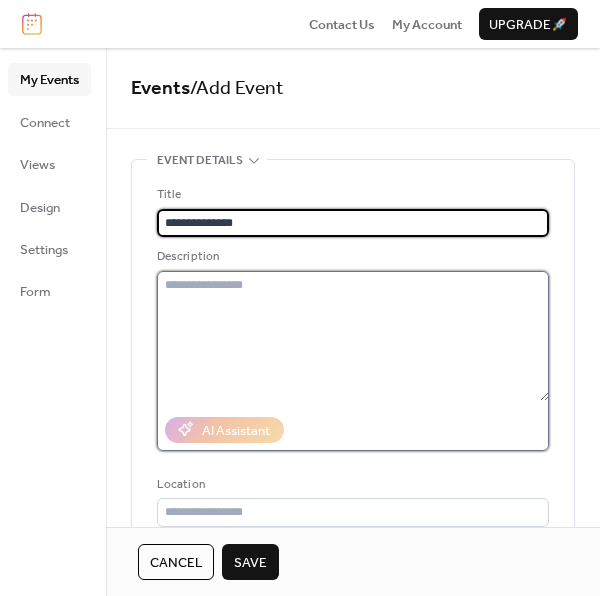 click at bounding box center [353, 336] 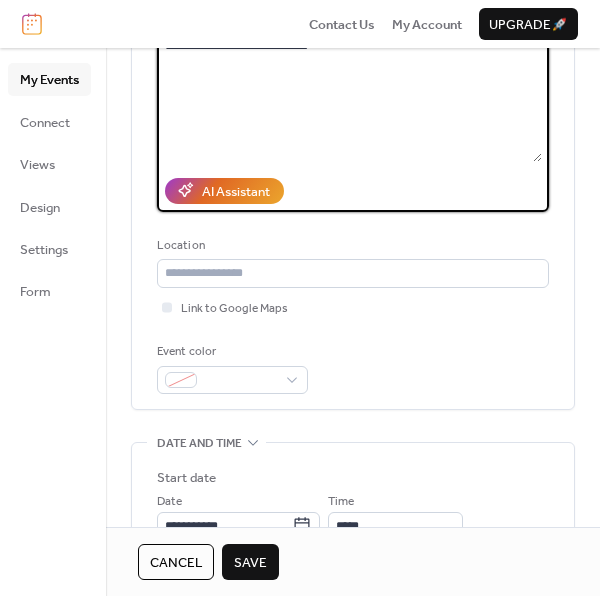 scroll, scrollTop: 240, scrollLeft: 0, axis: vertical 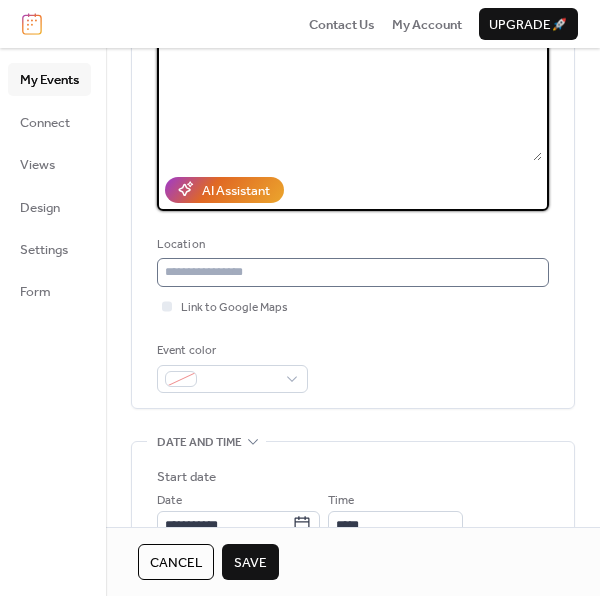 type on "**********" 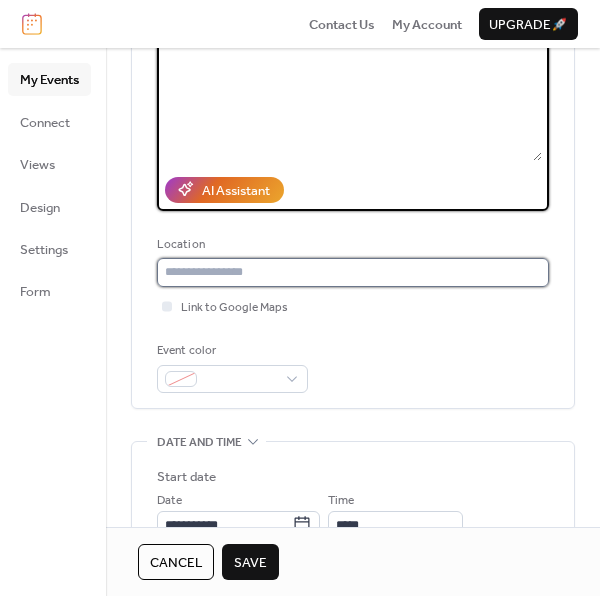 click at bounding box center (353, 272) 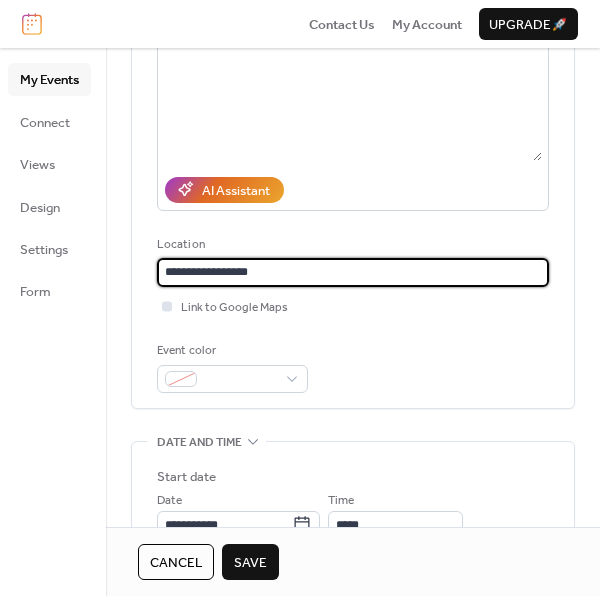 type on "**********" 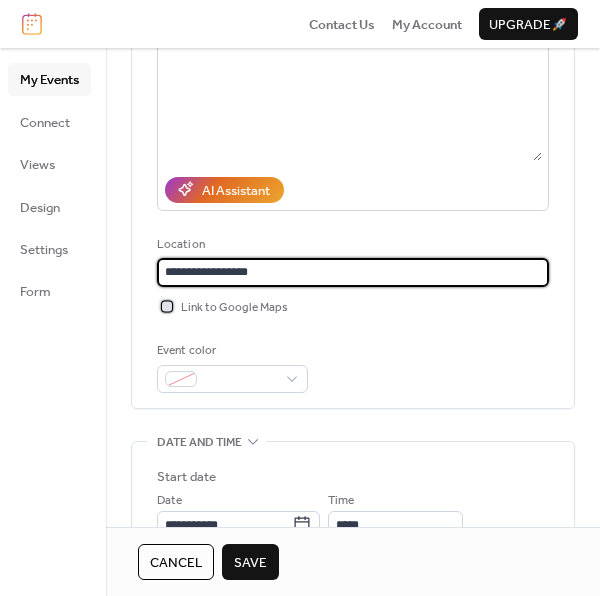 click at bounding box center (167, 306) 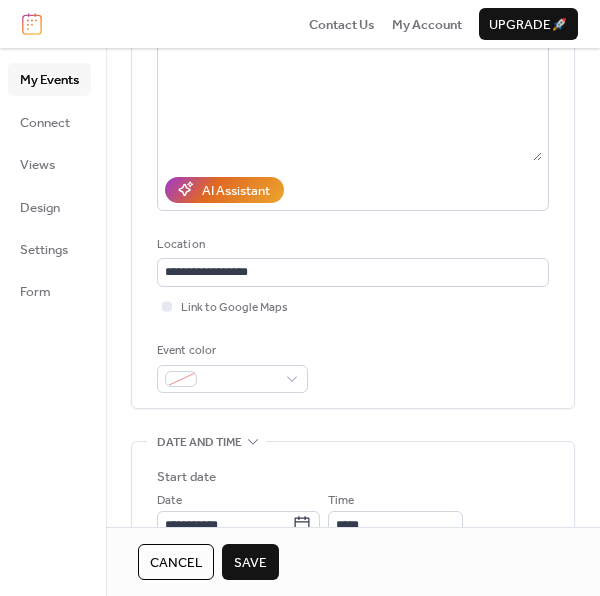 click on "**********" at bounding box center [353, 169] 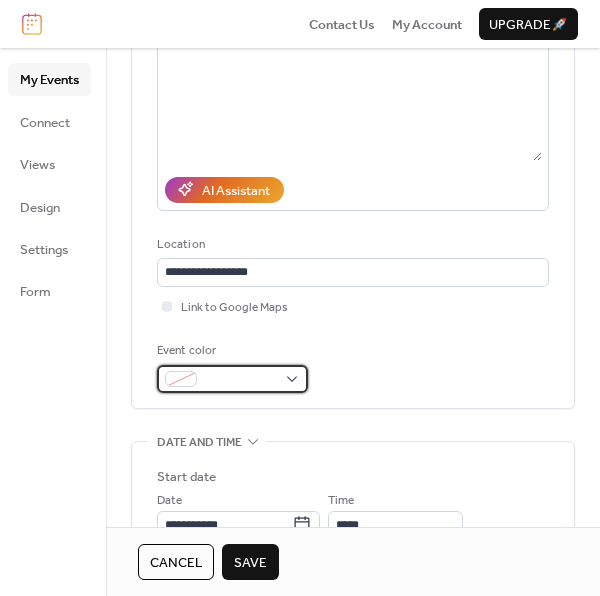 click at bounding box center (232, 379) 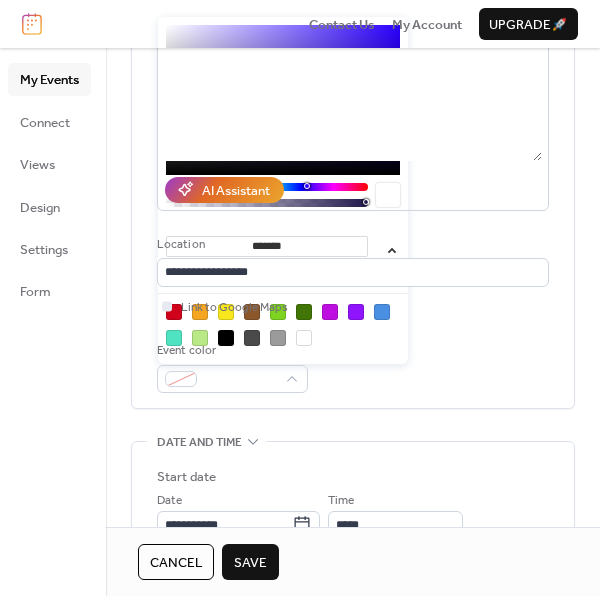 click at bounding box center (278, 312) 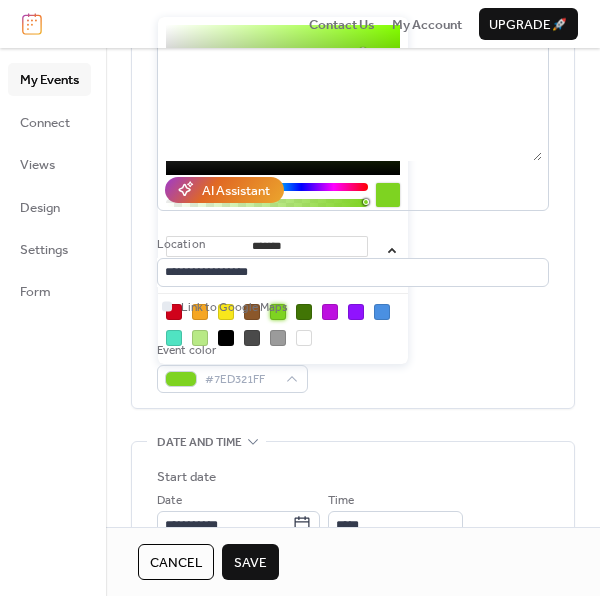 type on "*******" 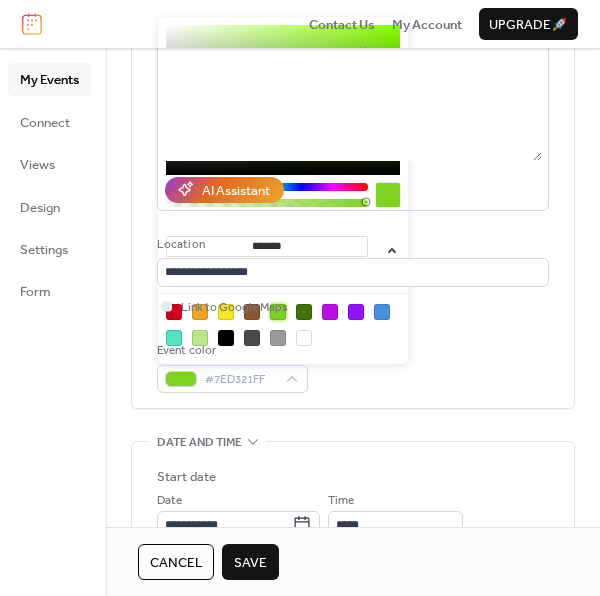 click on "Event color #7ED321FF" at bounding box center (353, 367) 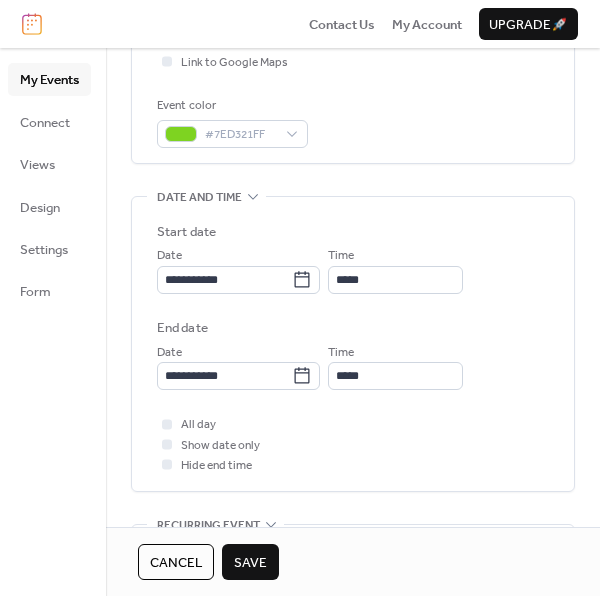 scroll, scrollTop: 508, scrollLeft: 0, axis: vertical 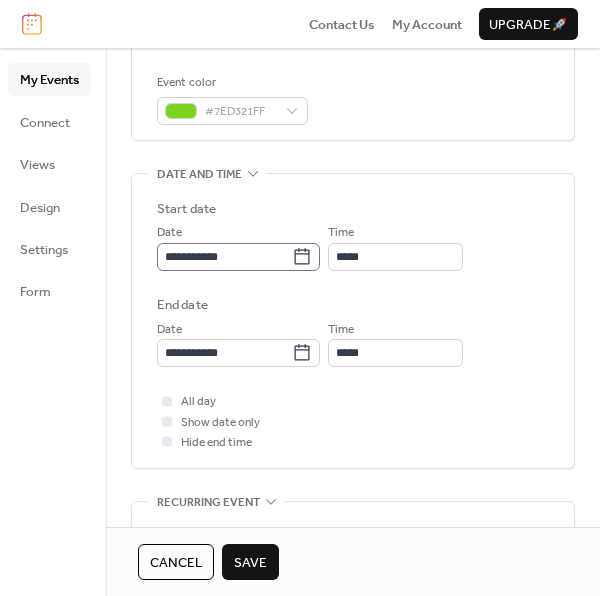 click 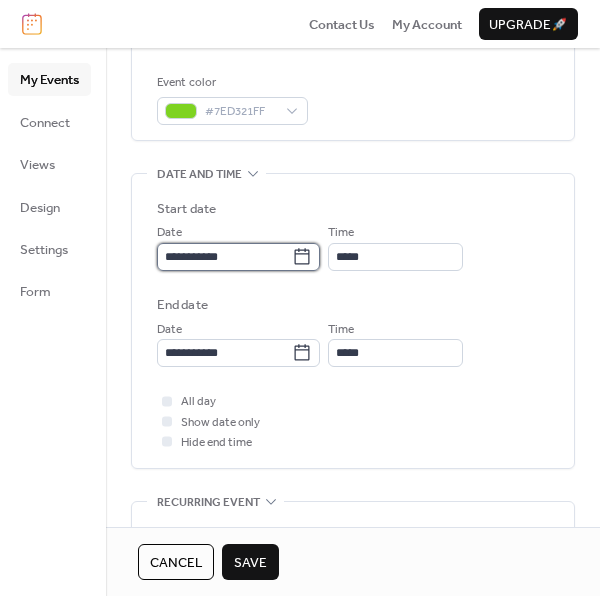 click on "**********" at bounding box center [224, 257] 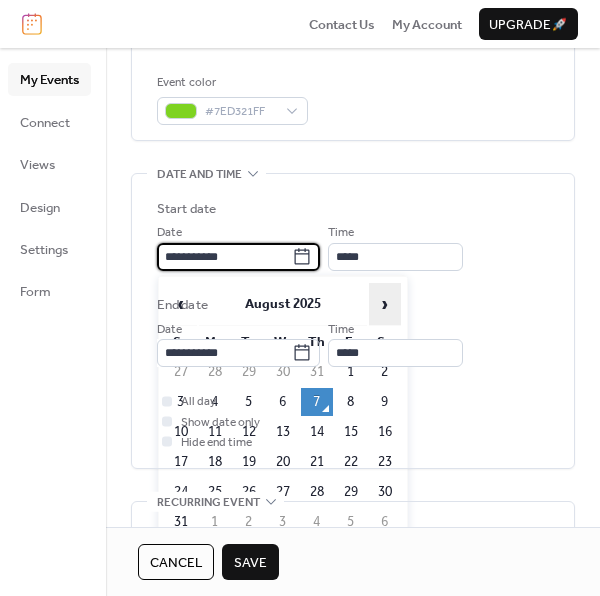 click on "›" at bounding box center (385, 304) 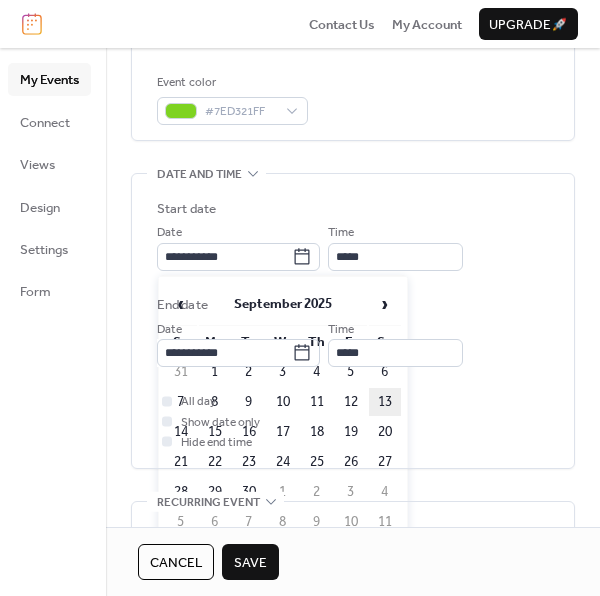 click on "13" at bounding box center (385, 402) 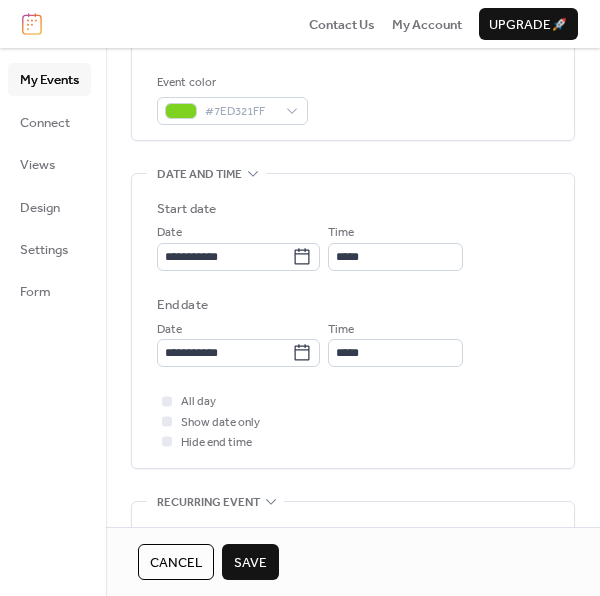 type on "**********" 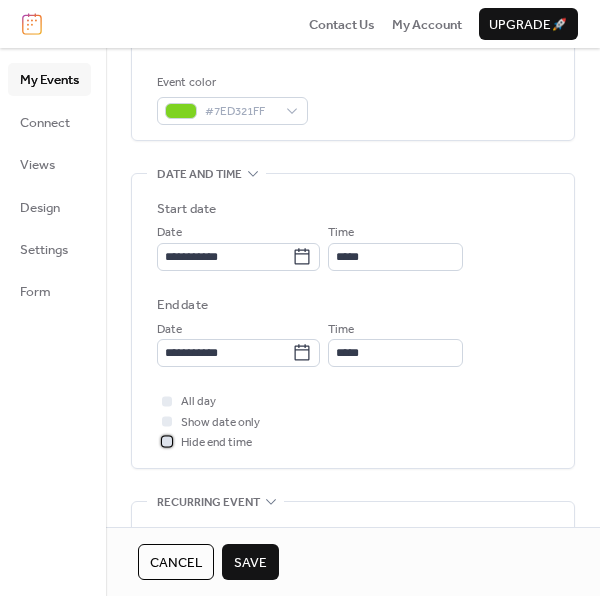 click on "Hide end time" at bounding box center (216, 443) 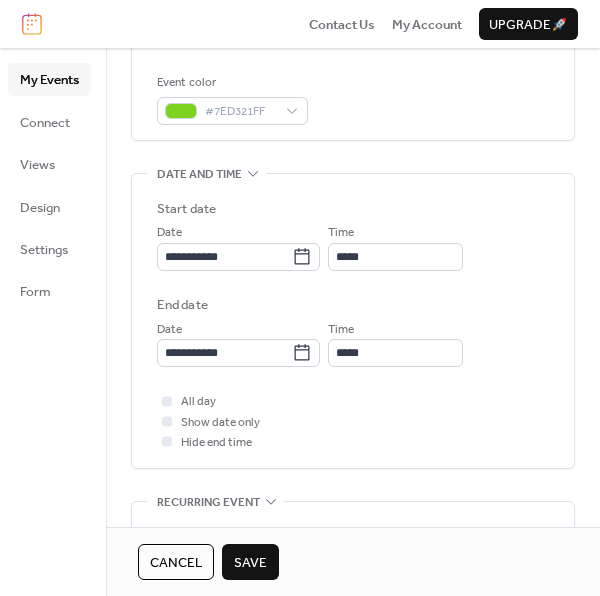 click at bounding box center [167, 421] 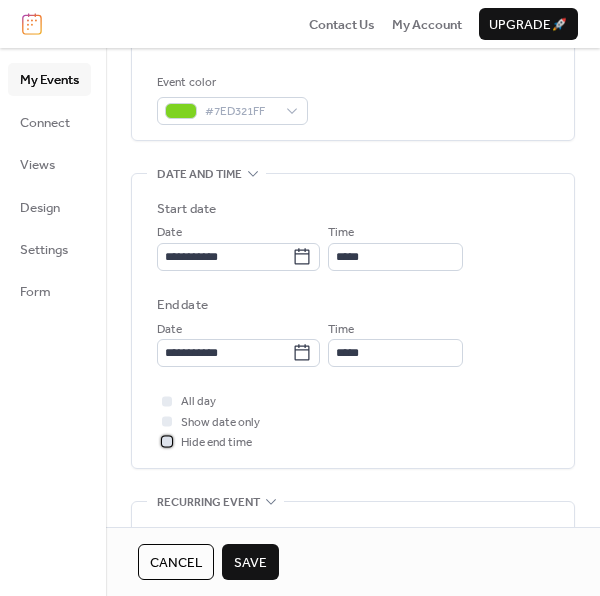 click 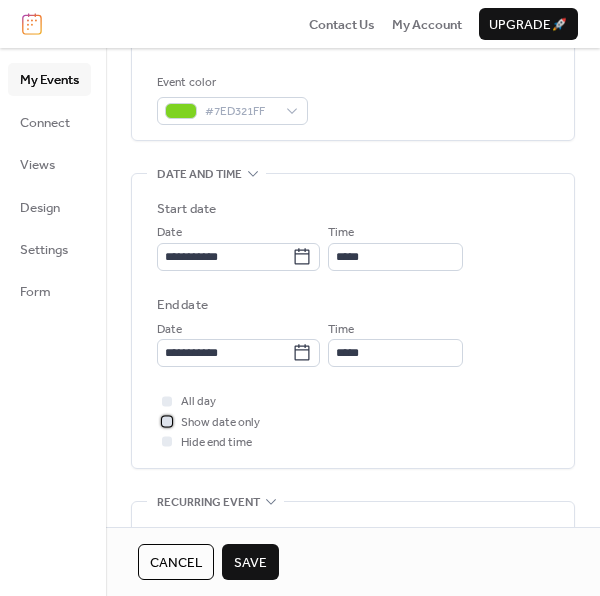 click at bounding box center (167, 421) 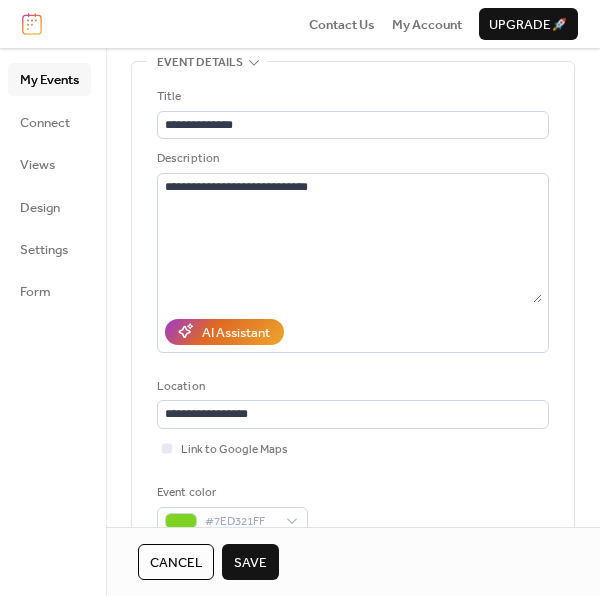scroll, scrollTop: 77, scrollLeft: 0, axis: vertical 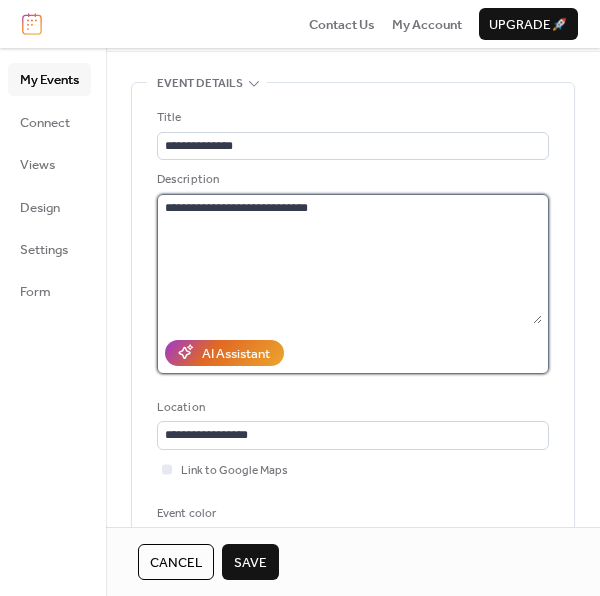click on "**********" at bounding box center [349, 259] 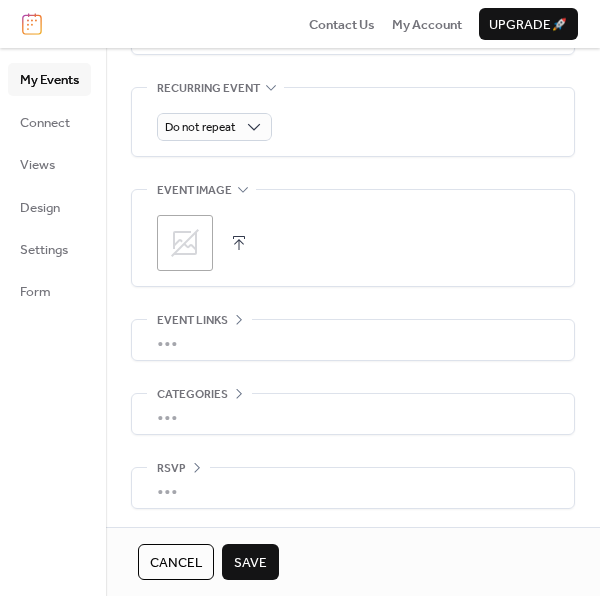 scroll, scrollTop: 924, scrollLeft: 0, axis: vertical 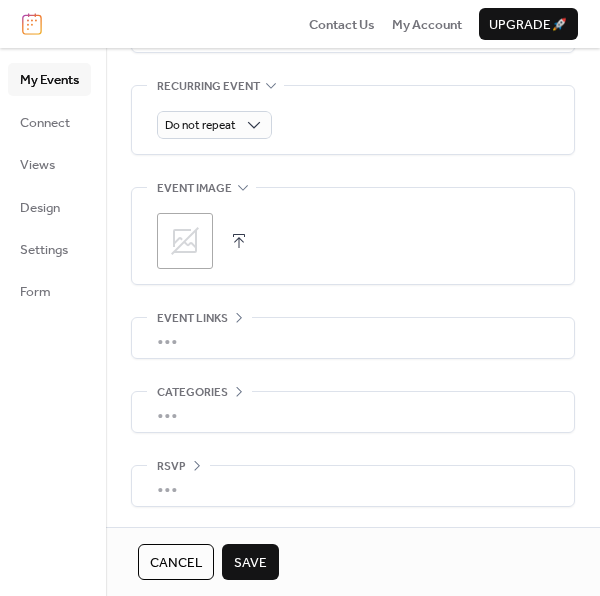 type on "**********" 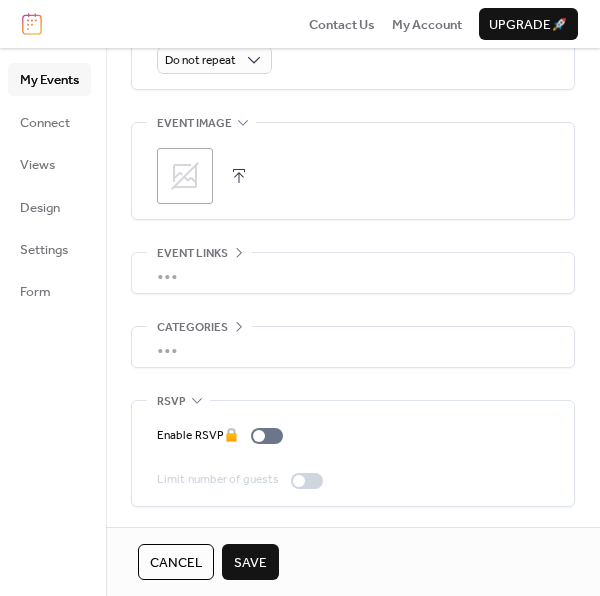 scroll, scrollTop: 1009, scrollLeft: 0, axis: vertical 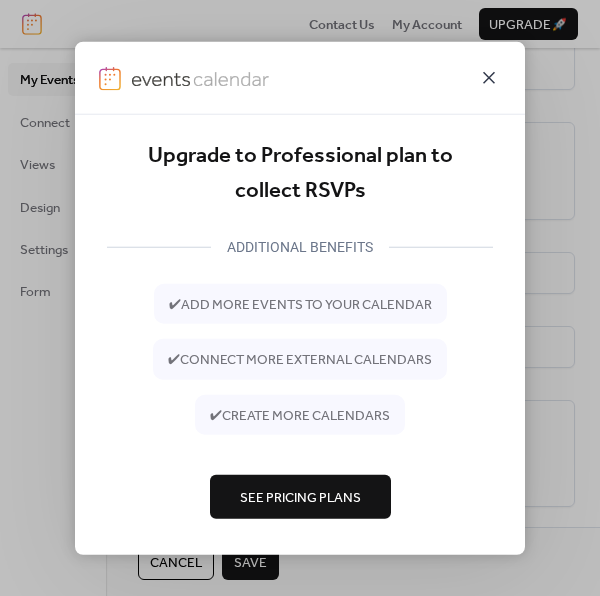 click 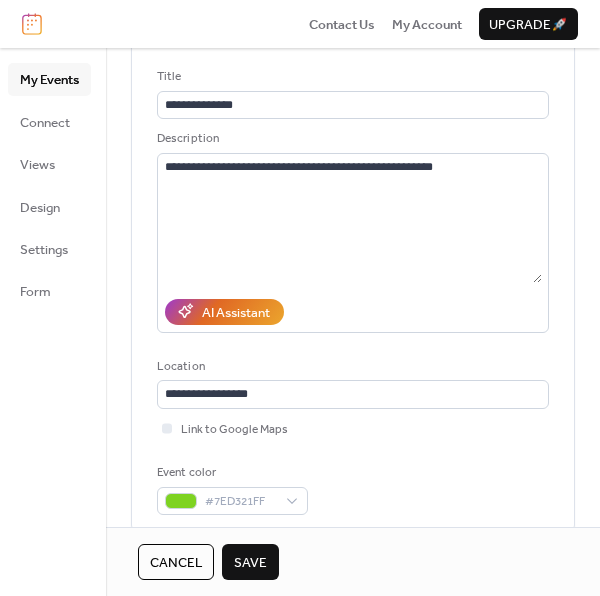 scroll, scrollTop: 0, scrollLeft: 0, axis: both 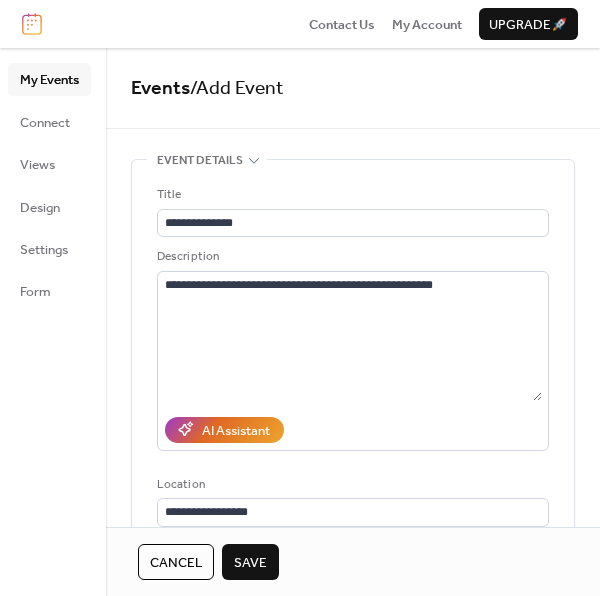 click on "Save" at bounding box center (250, 563) 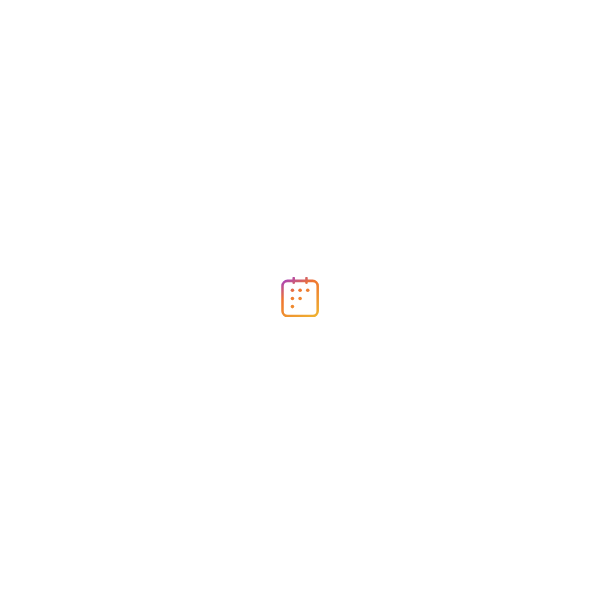 scroll, scrollTop: 0, scrollLeft: 0, axis: both 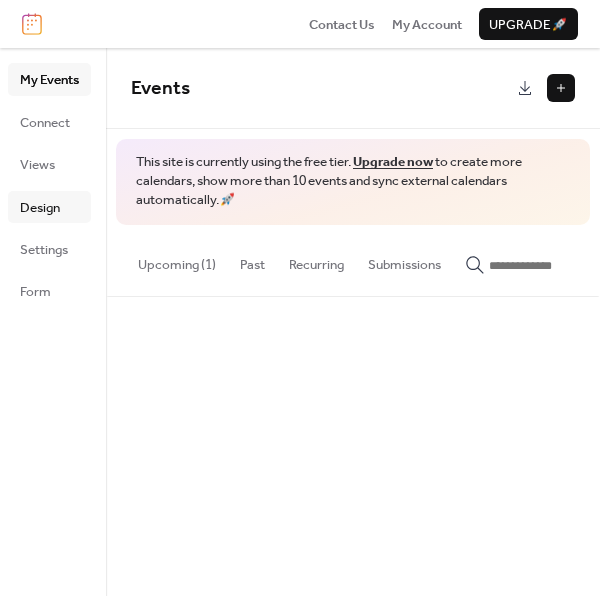 click on "Design" at bounding box center (40, 208) 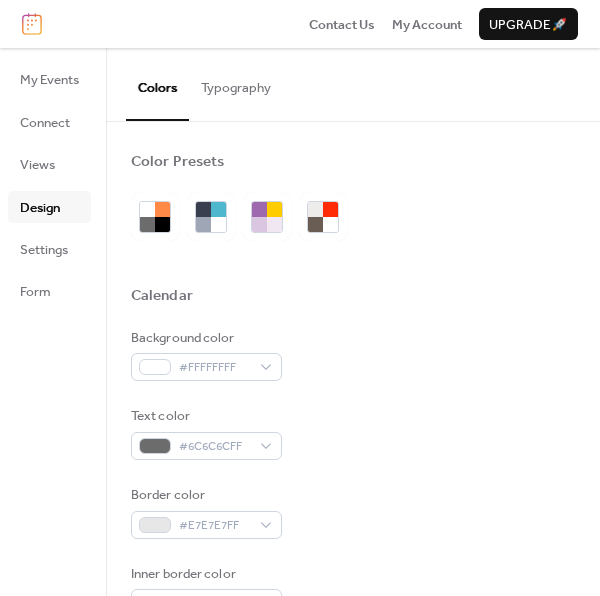 click on "Settings" at bounding box center [44, 250] 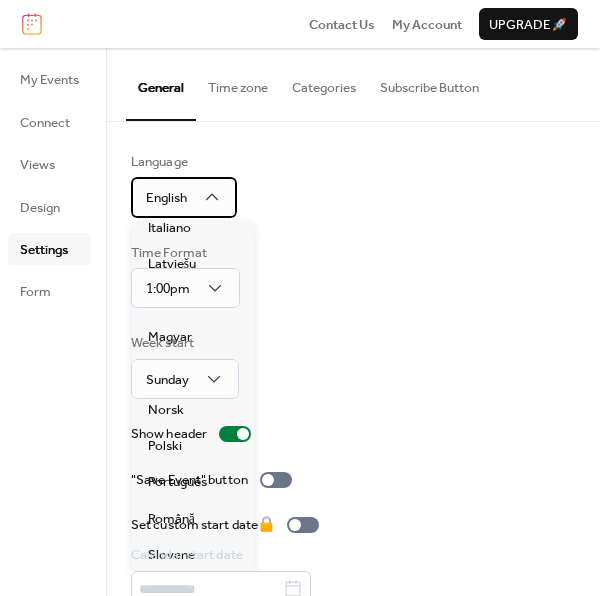 scroll, scrollTop: 380, scrollLeft: 0, axis: vertical 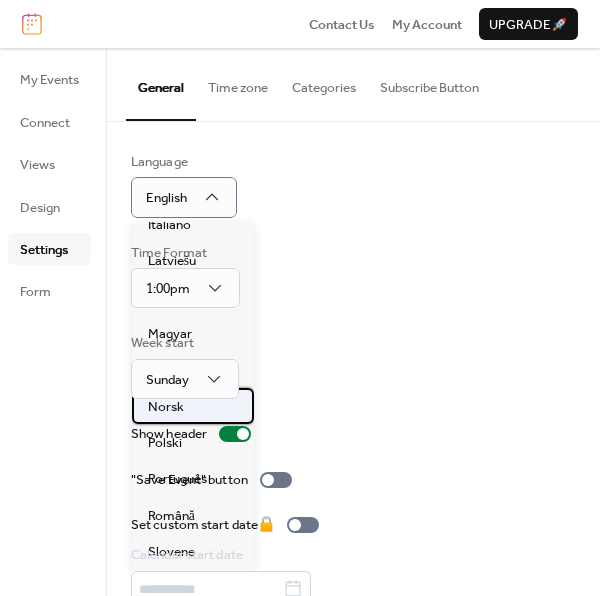 click on "Norsk" at bounding box center (166, 407) 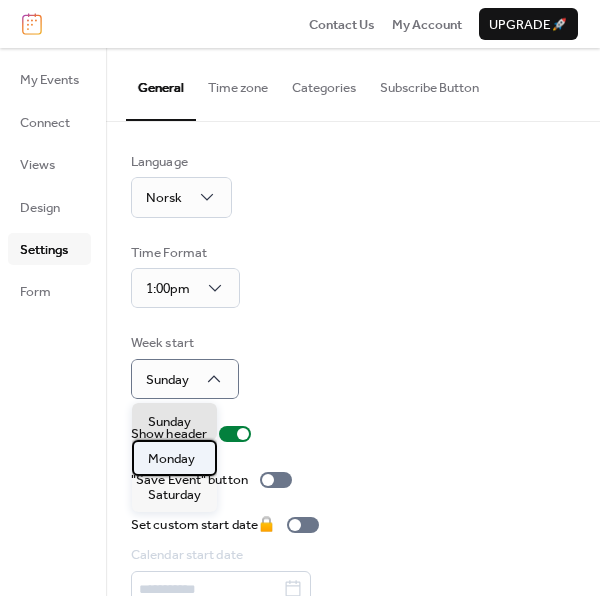 click on "Monday" at bounding box center (171, 459) 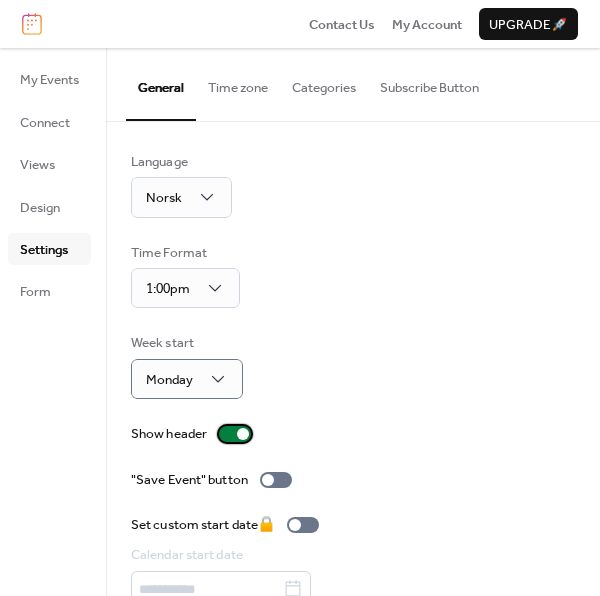 click at bounding box center (235, 434) 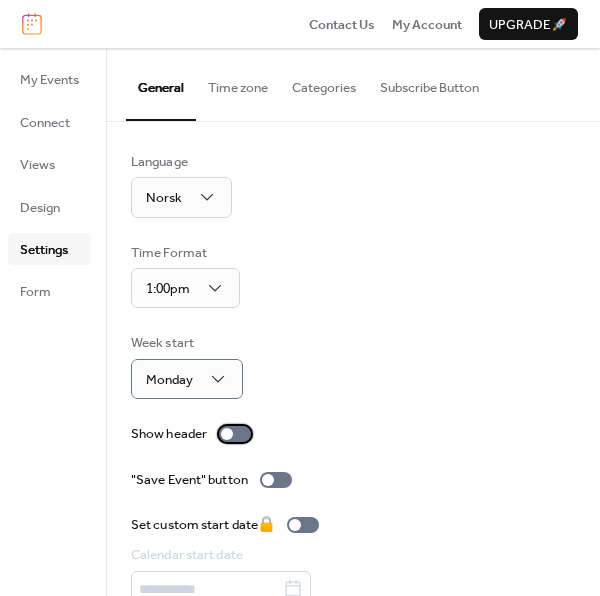 click at bounding box center (235, 434) 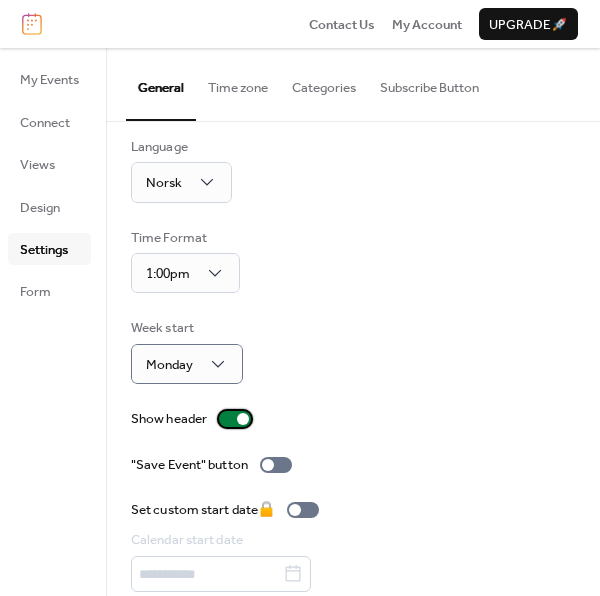 scroll, scrollTop: 0, scrollLeft: 0, axis: both 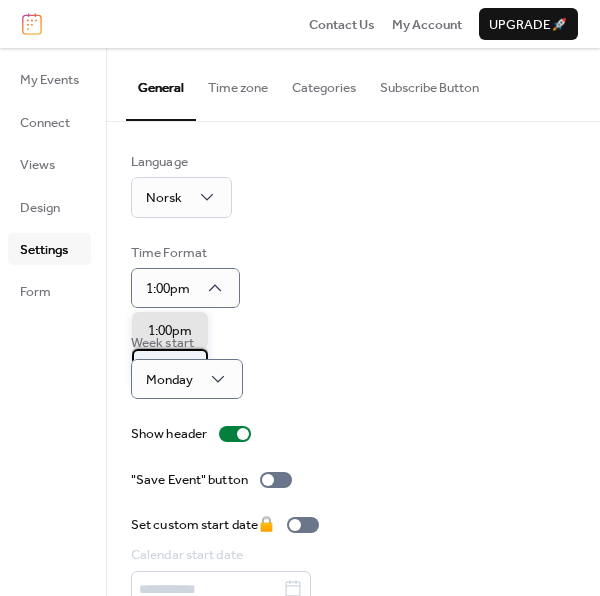 click on "13:00" at bounding box center (163, 368) 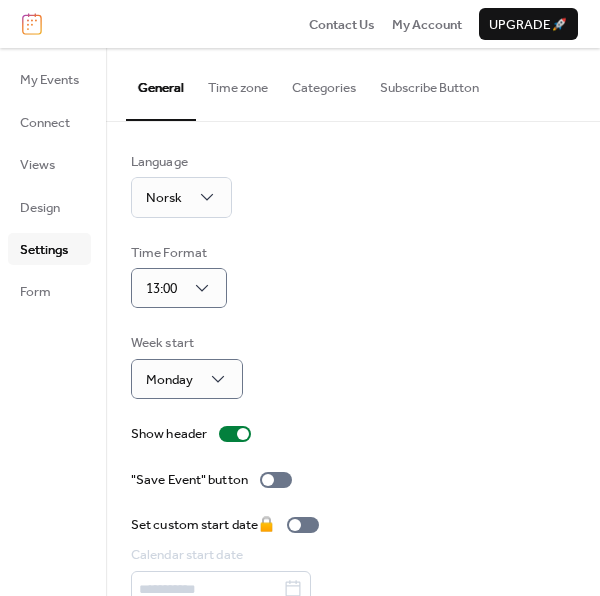 click on "Week start [DAY]" at bounding box center [353, 366] 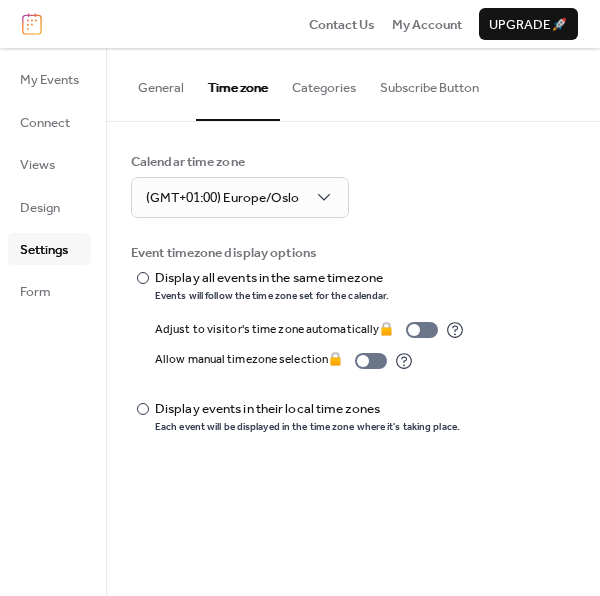 click on "Categories" at bounding box center (324, 83) 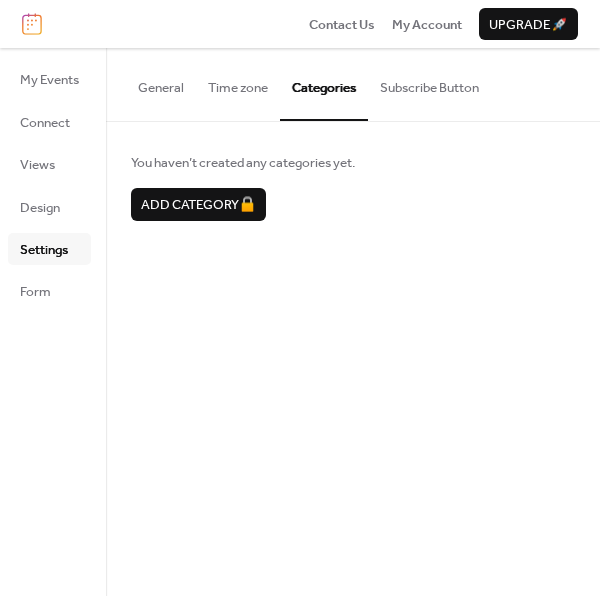 click on "Subscribe Button" at bounding box center (429, 83) 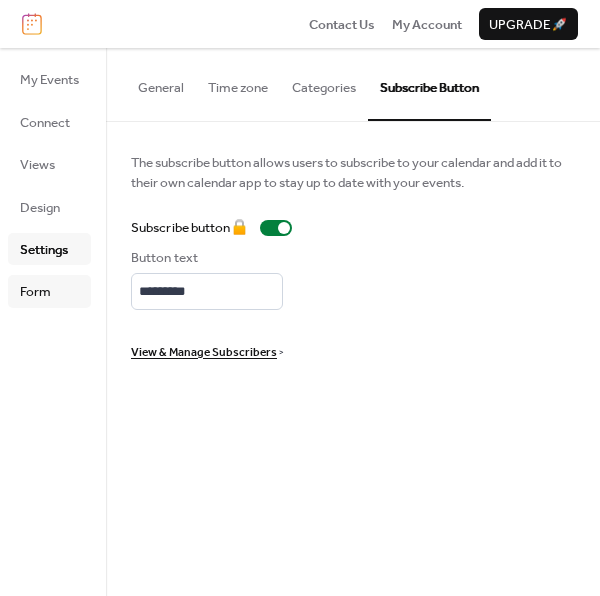 click on "Form" at bounding box center [49, 291] 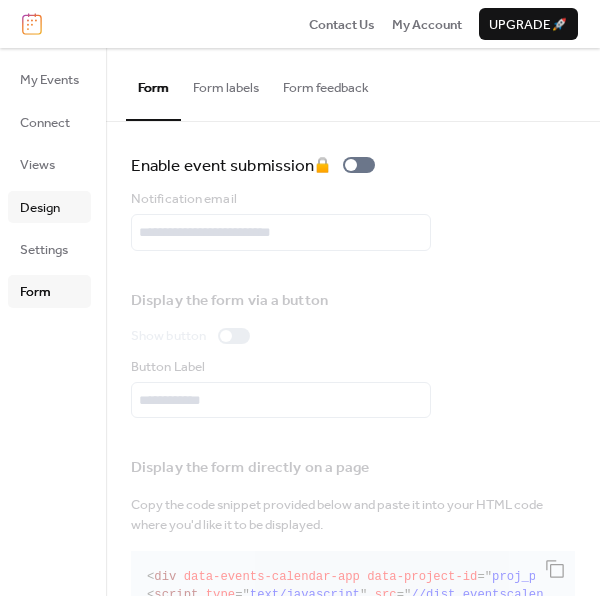 click on "Design" at bounding box center [40, 208] 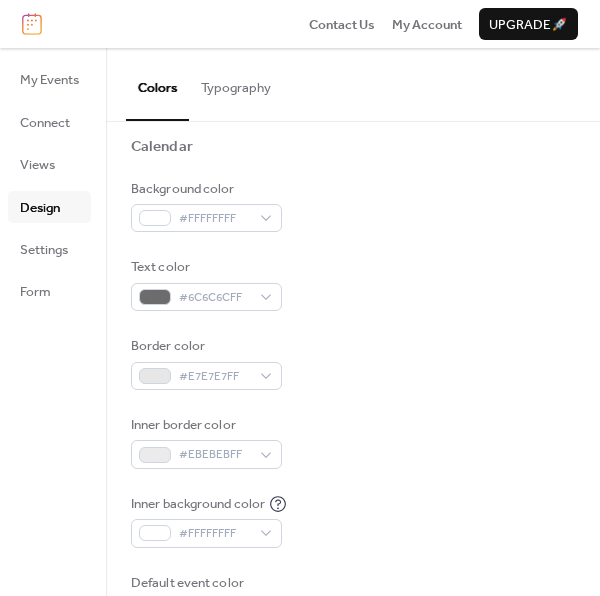 scroll, scrollTop: 0, scrollLeft: 0, axis: both 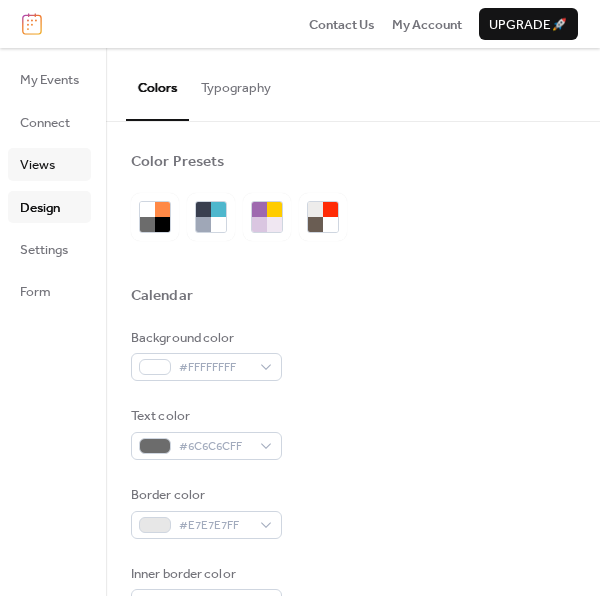 click on "Views" at bounding box center (37, 165) 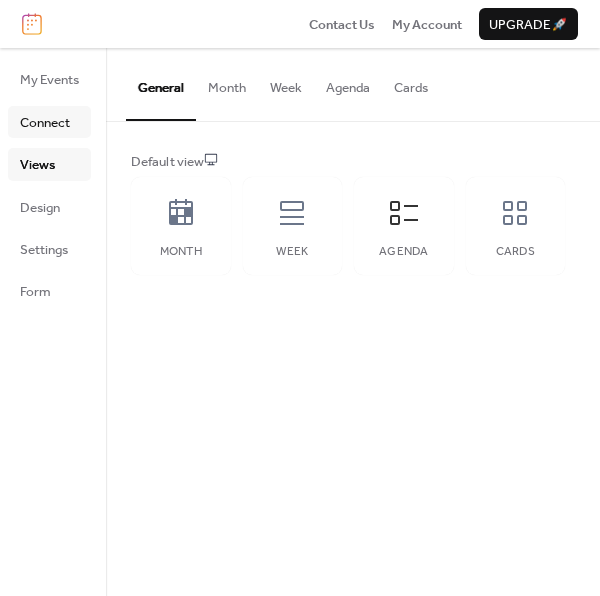 click on "Connect" at bounding box center (45, 123) 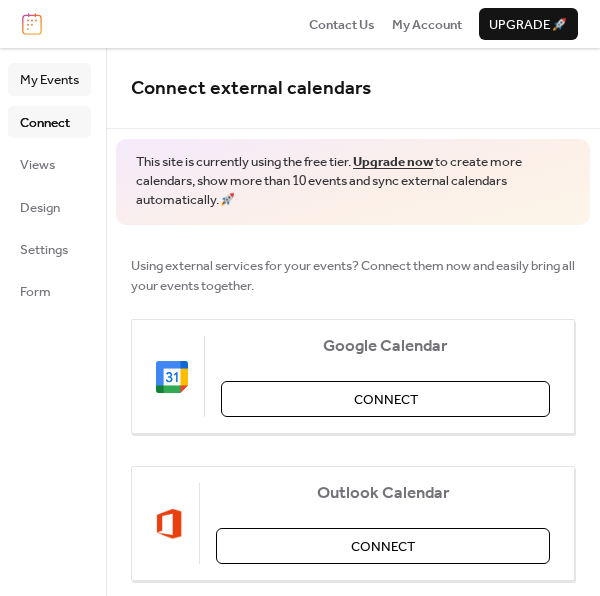 click on "My Events" at bounding box center (49, 80) 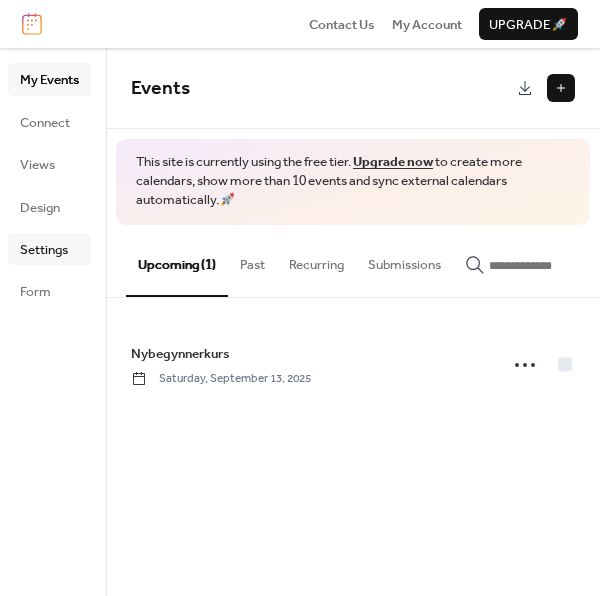 click on "Settings" at bounding box center [44, 250] 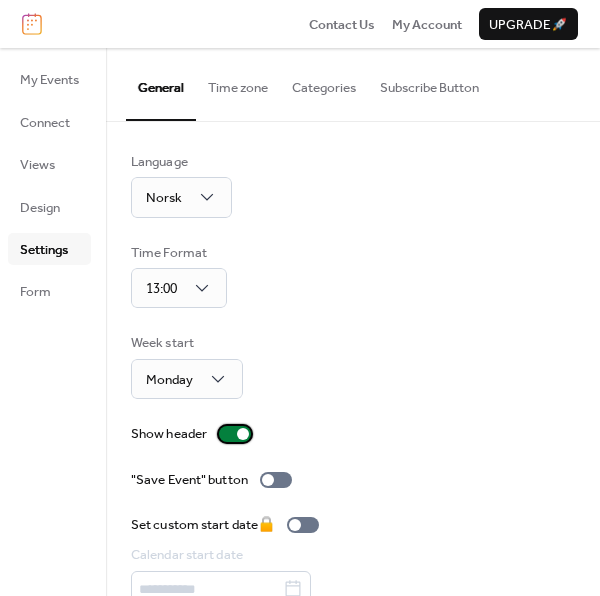 click at bounding box center [235, 434] 